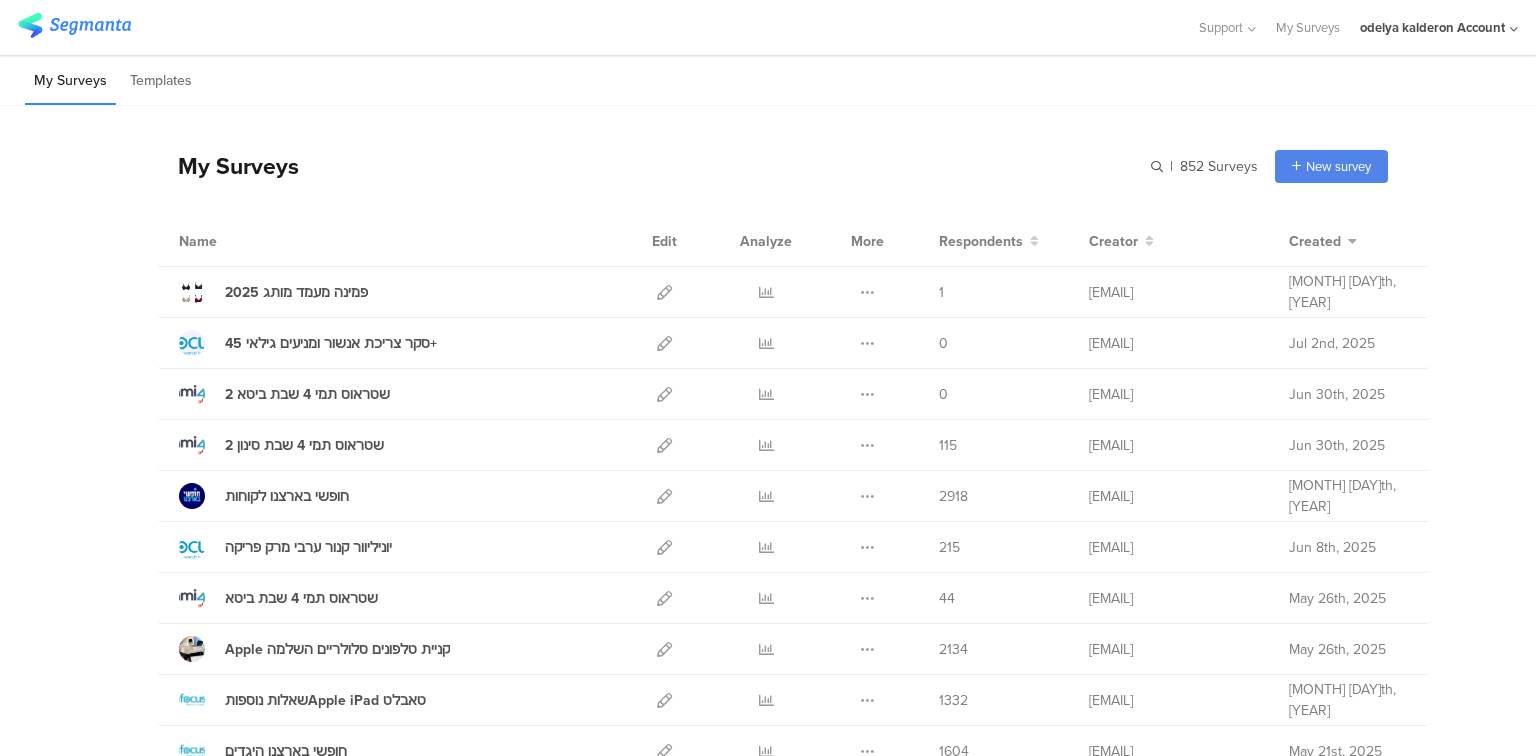 scroll, scrollTop: 0, scrollLeft: 0, axis: both 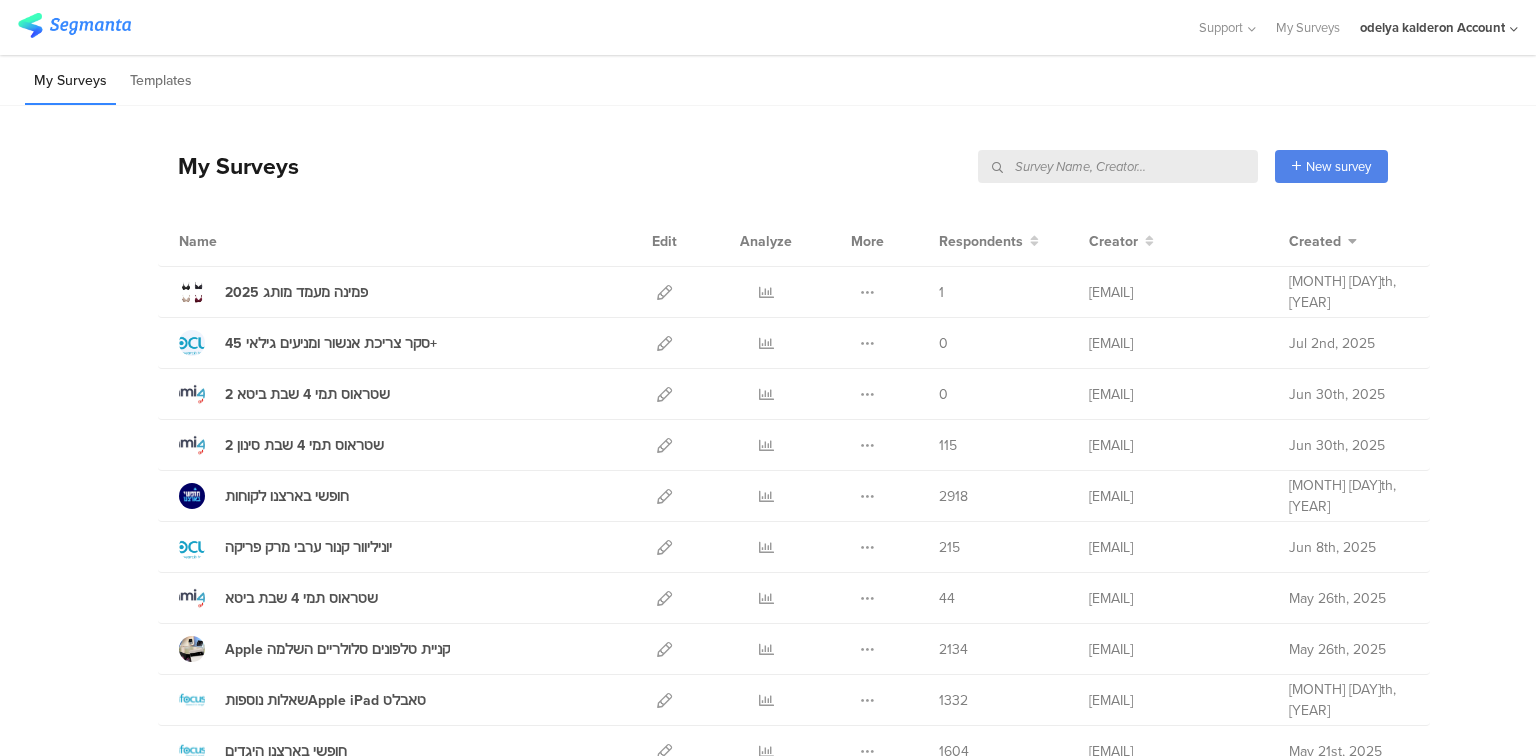 click at bounding box center [1118, 166] 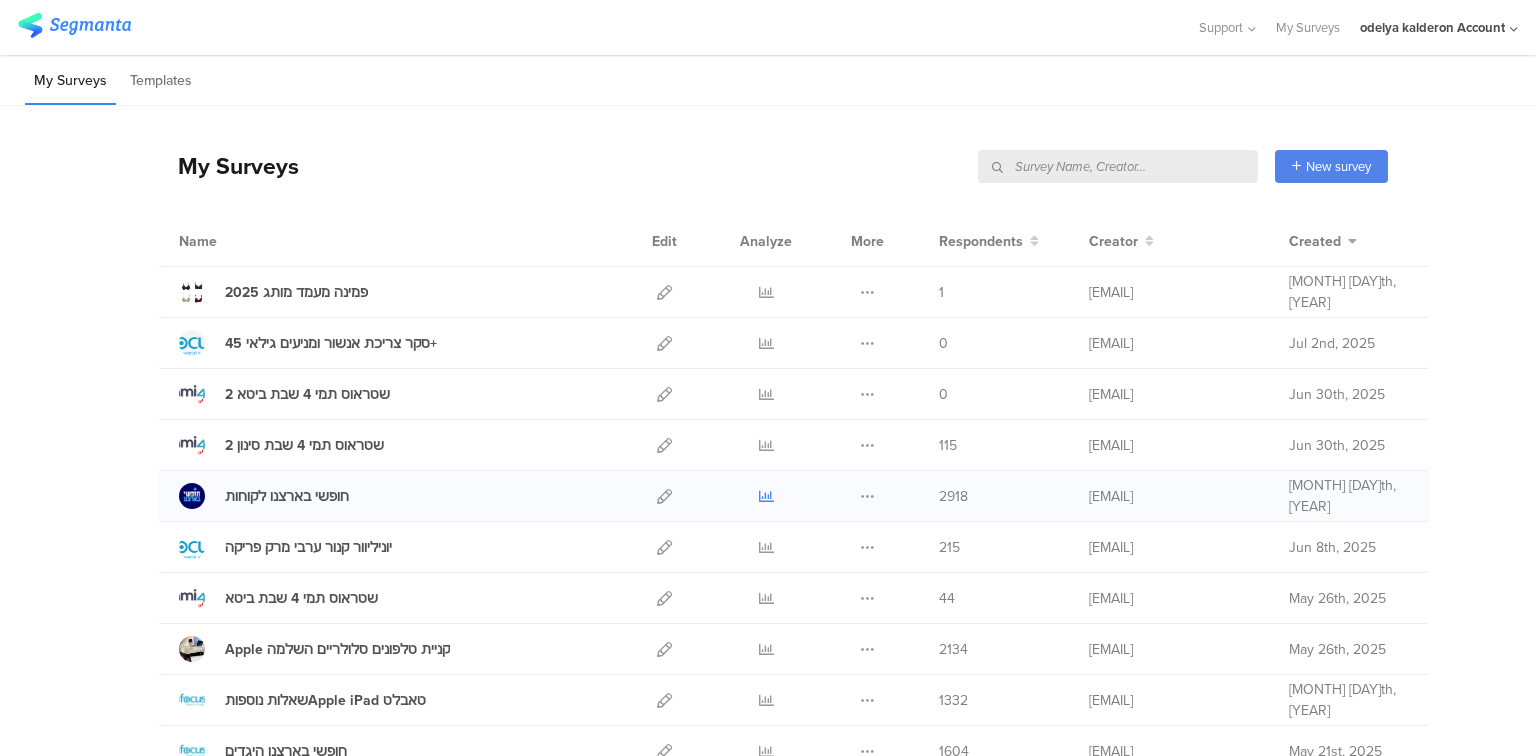 click at bounding box center [766, 496] 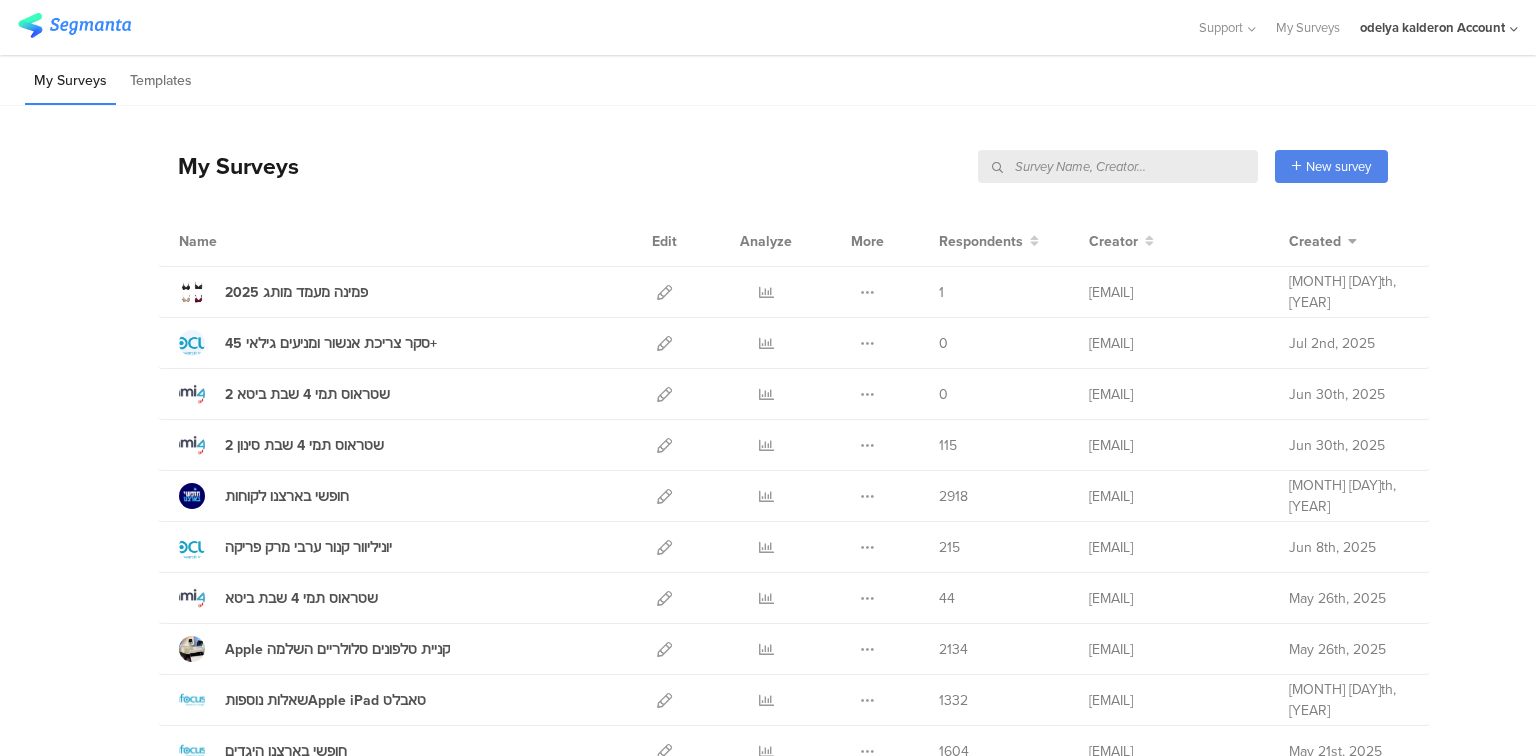 click at bounding box center (1118, 166) 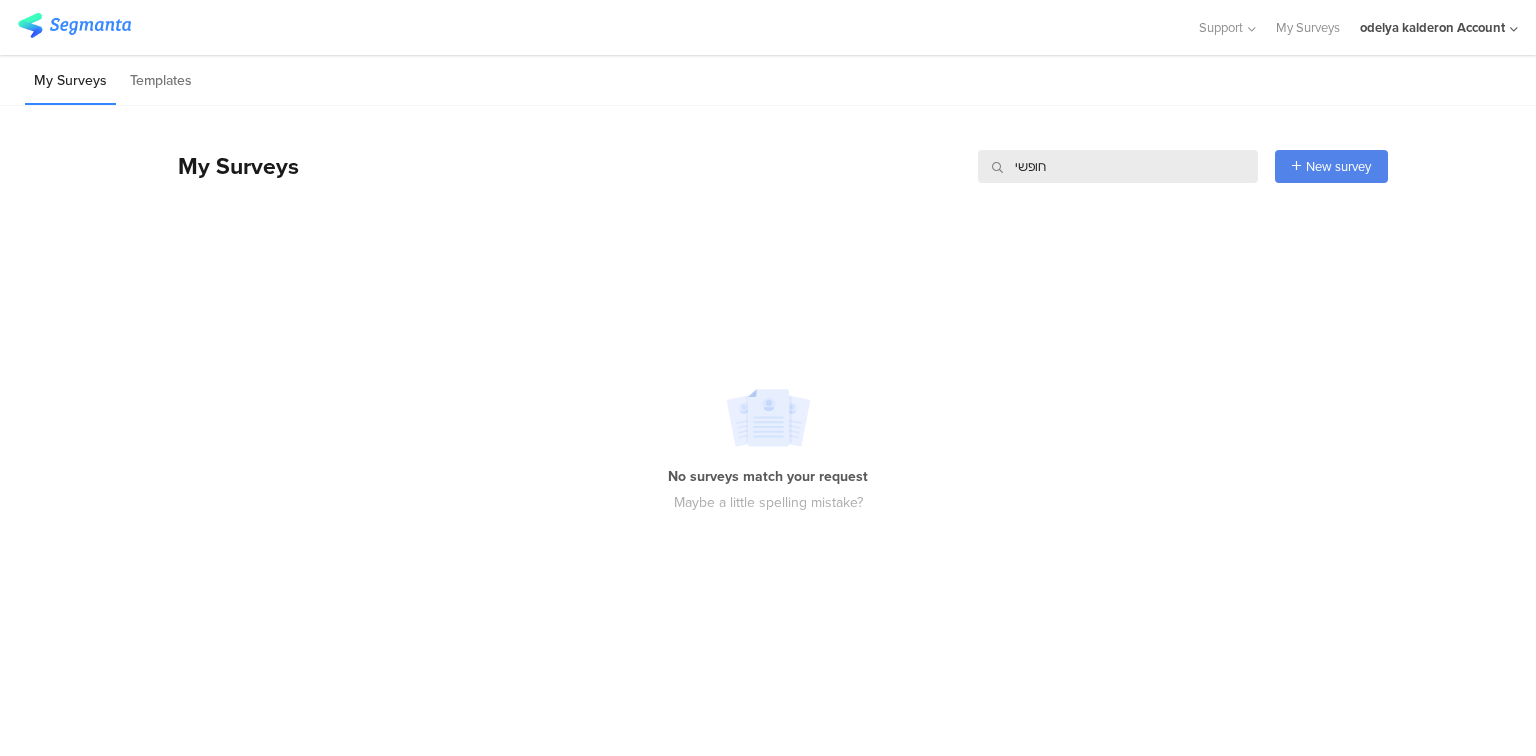 type on "חופשי" 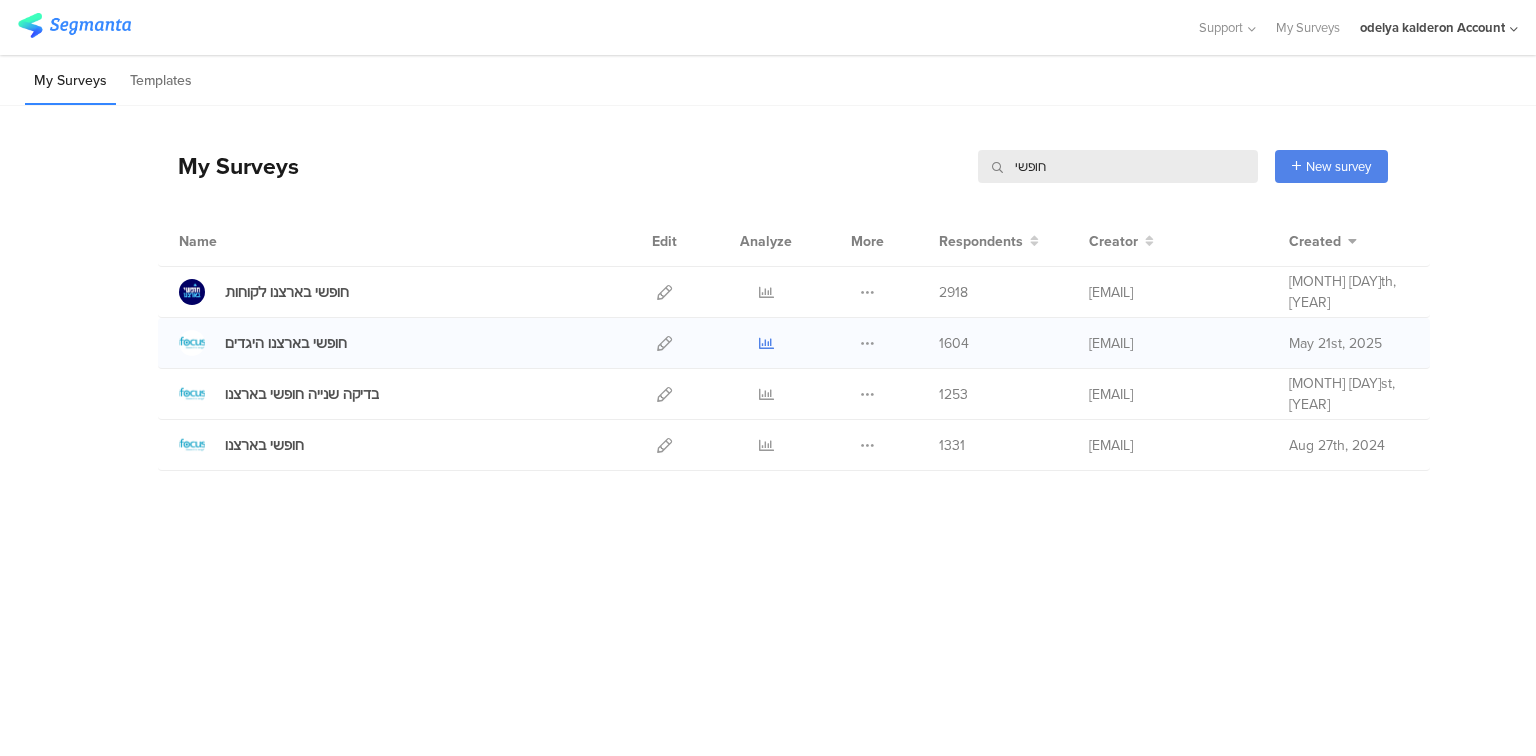 click at bounding box center (766, 343) 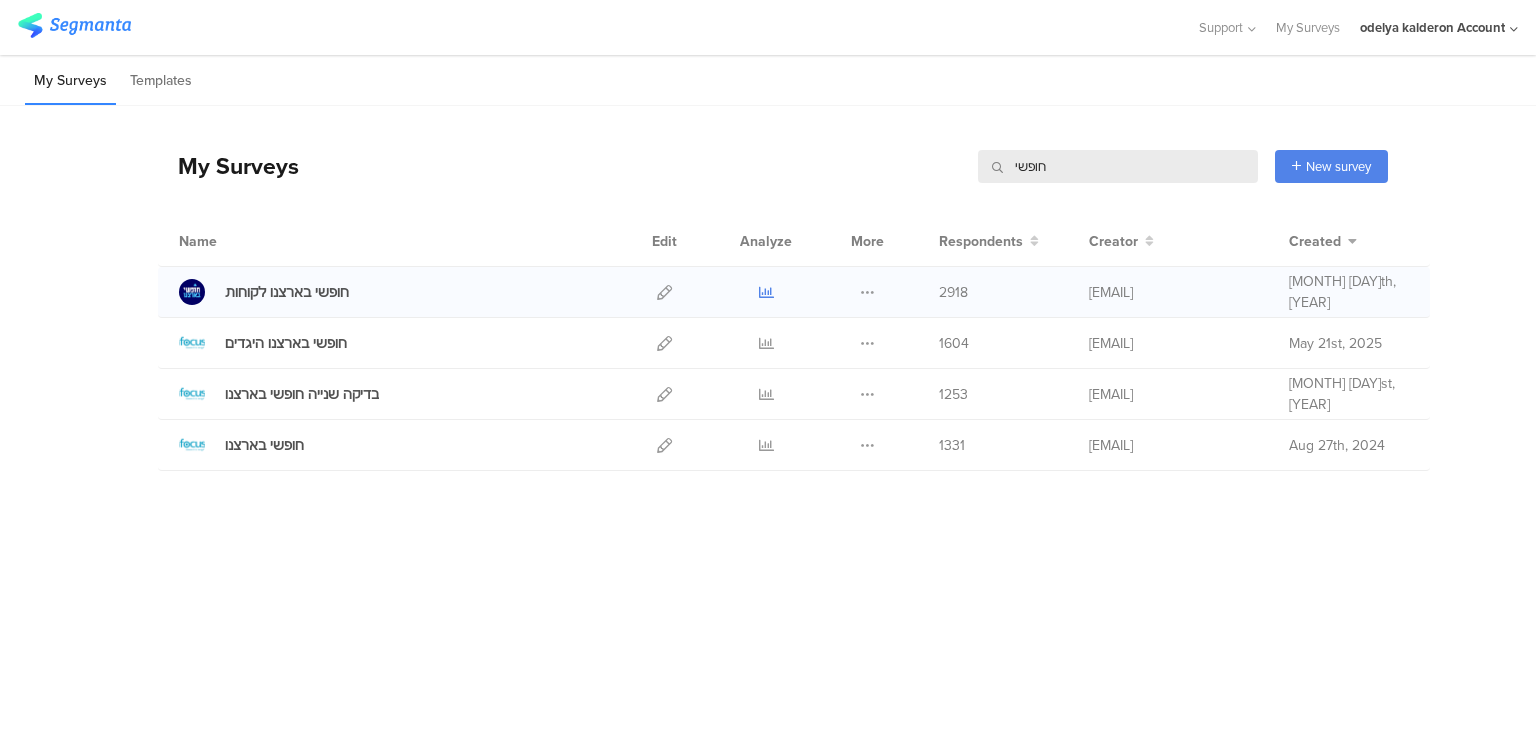 click at bounding box center [766, 292] 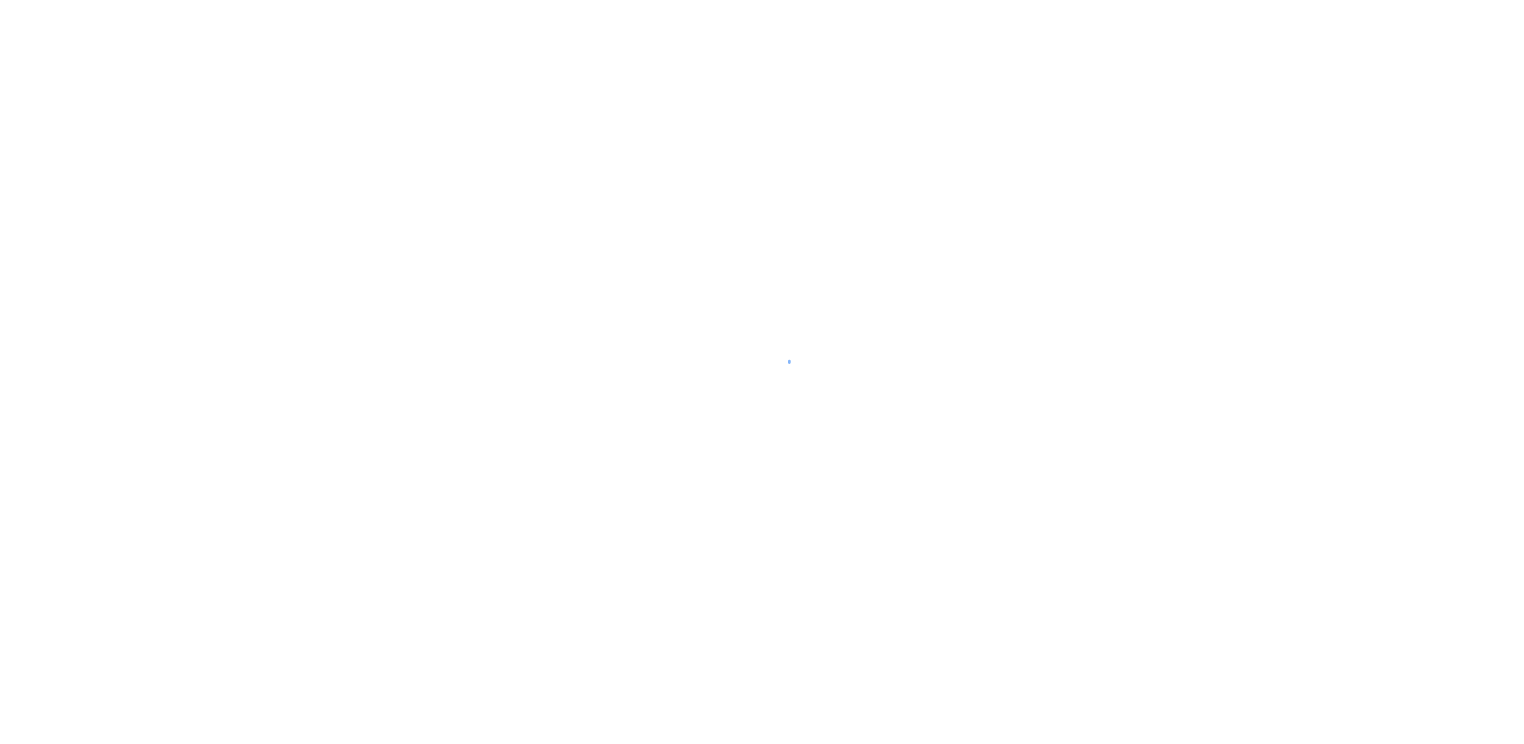 scroll, scrollTop: 0, scrollLeft: 0, axis: both 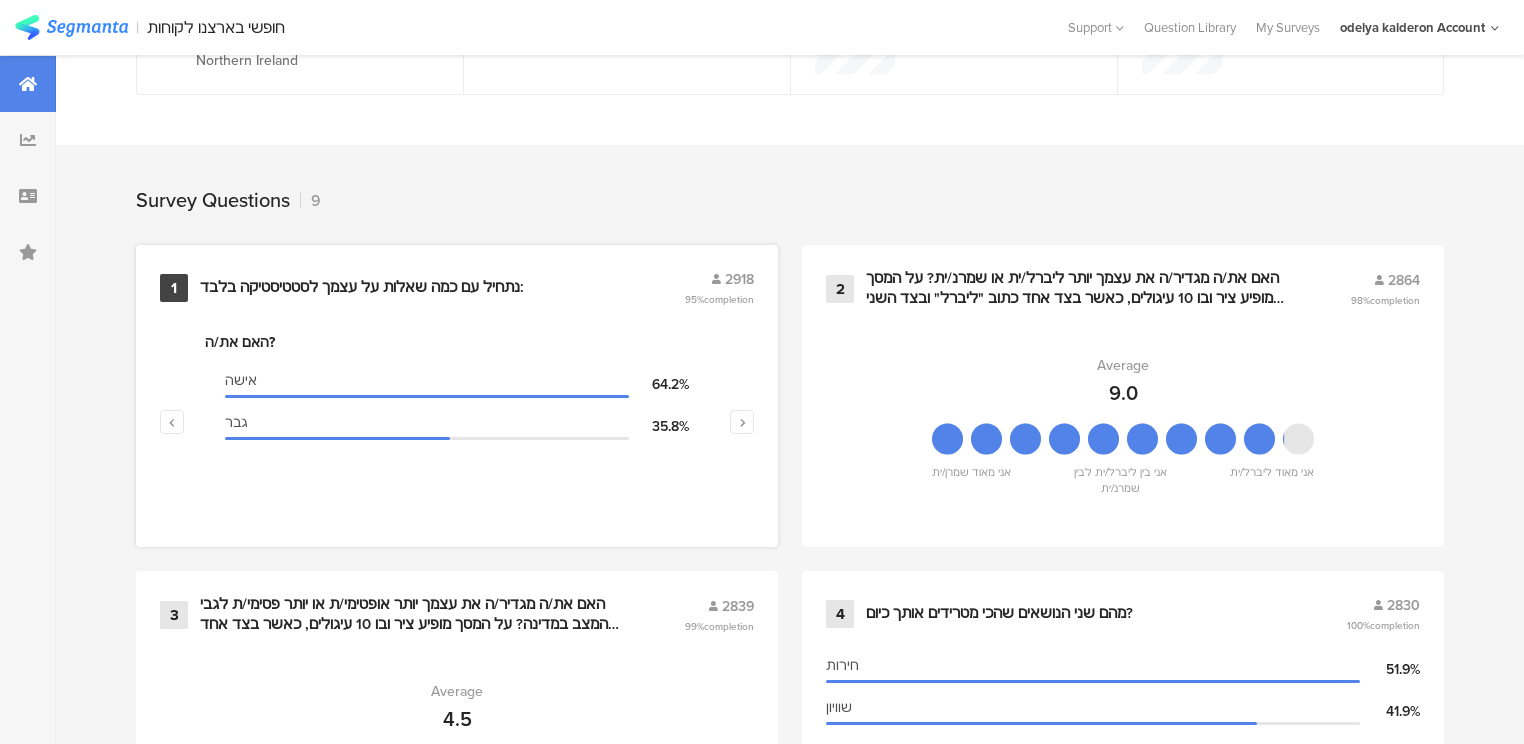 click on "נתחיל עם כמה שאלות על עצמך לסטטיסטיקה בלבד:" at bounding box center (362, 288) 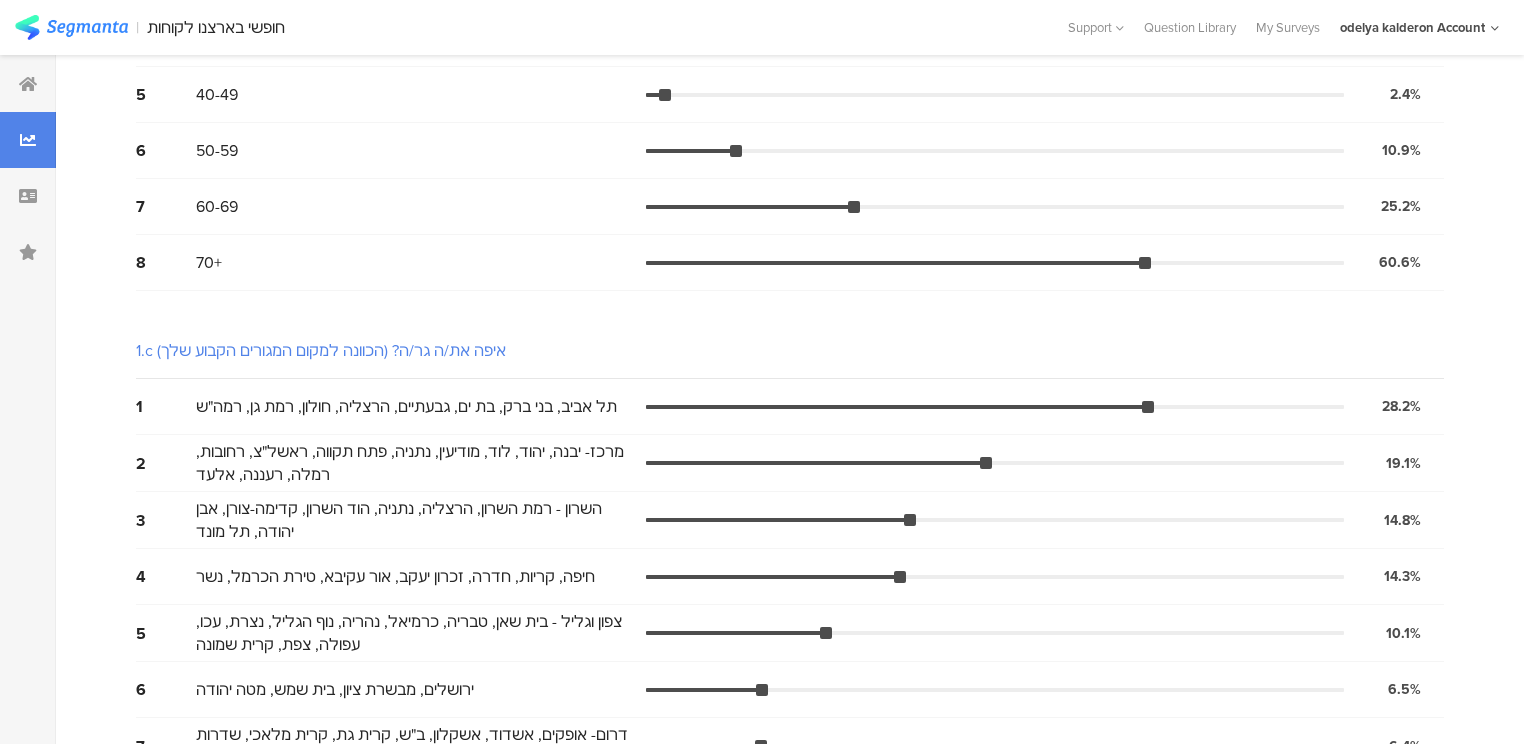 scroll, scrollTop: 0, scrollLeft: 0, axis: both 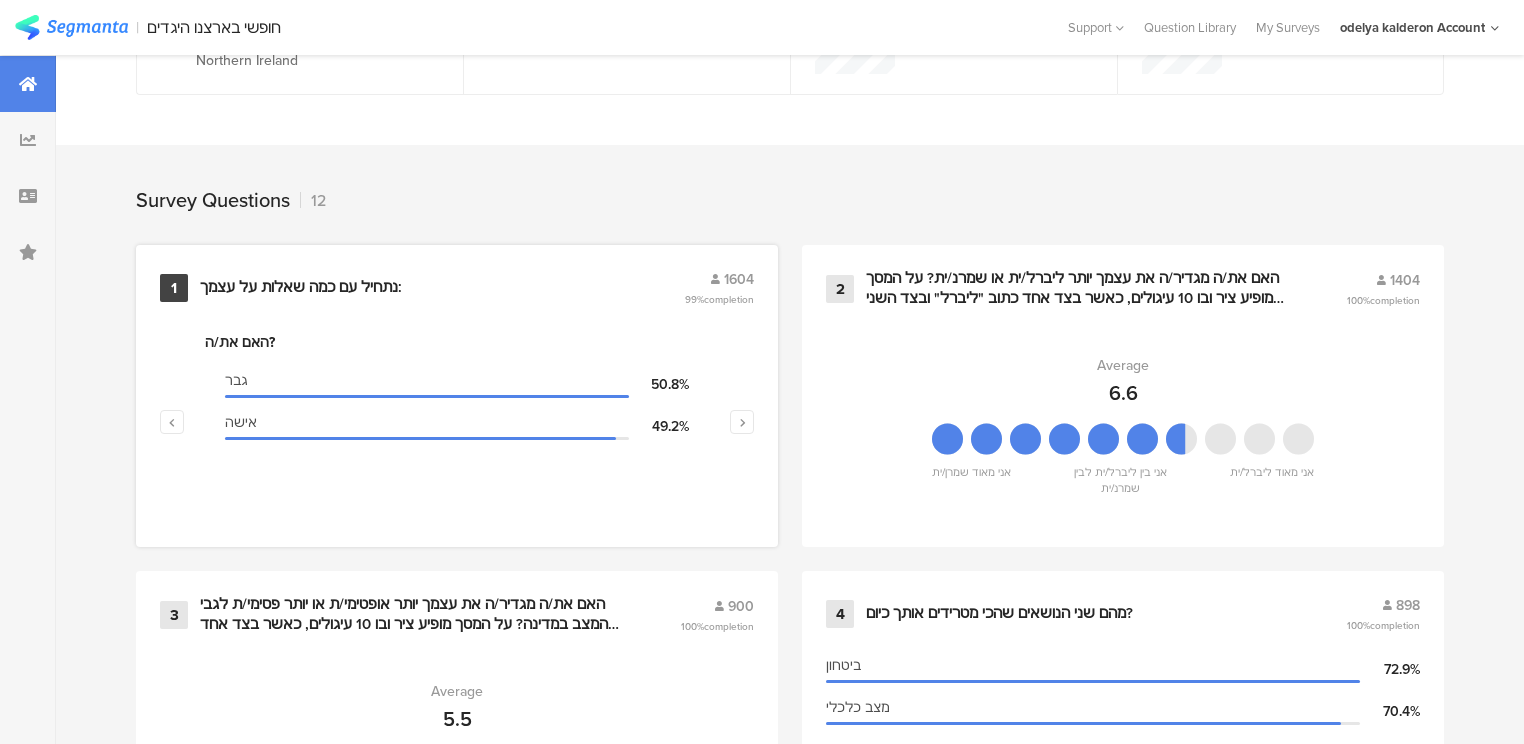 click on "נתחיל עם כמה שאלות על עצמך:" at bounding box center [301, 288] 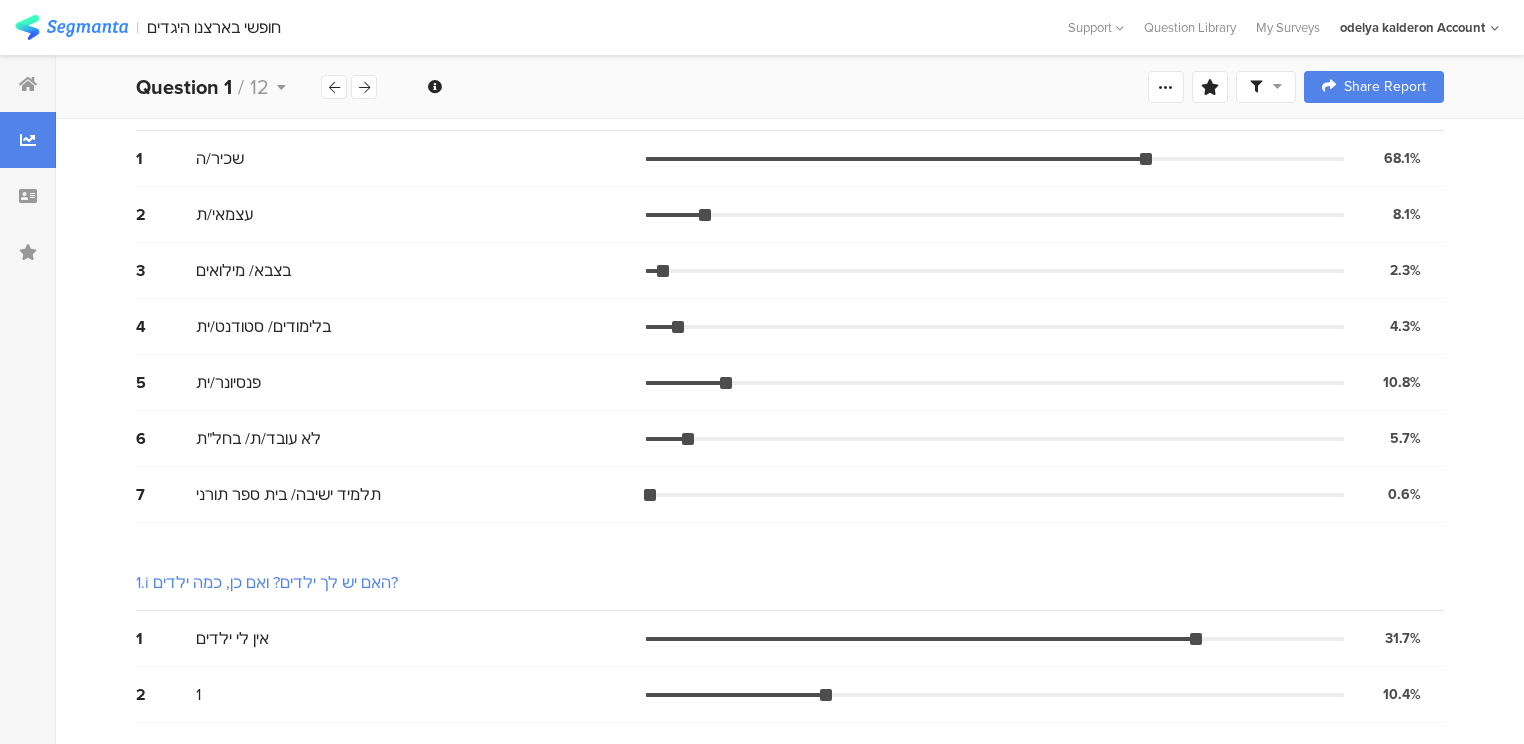 scroll, scrollTop: 3084, scrollLeft: 0, axis: vertical 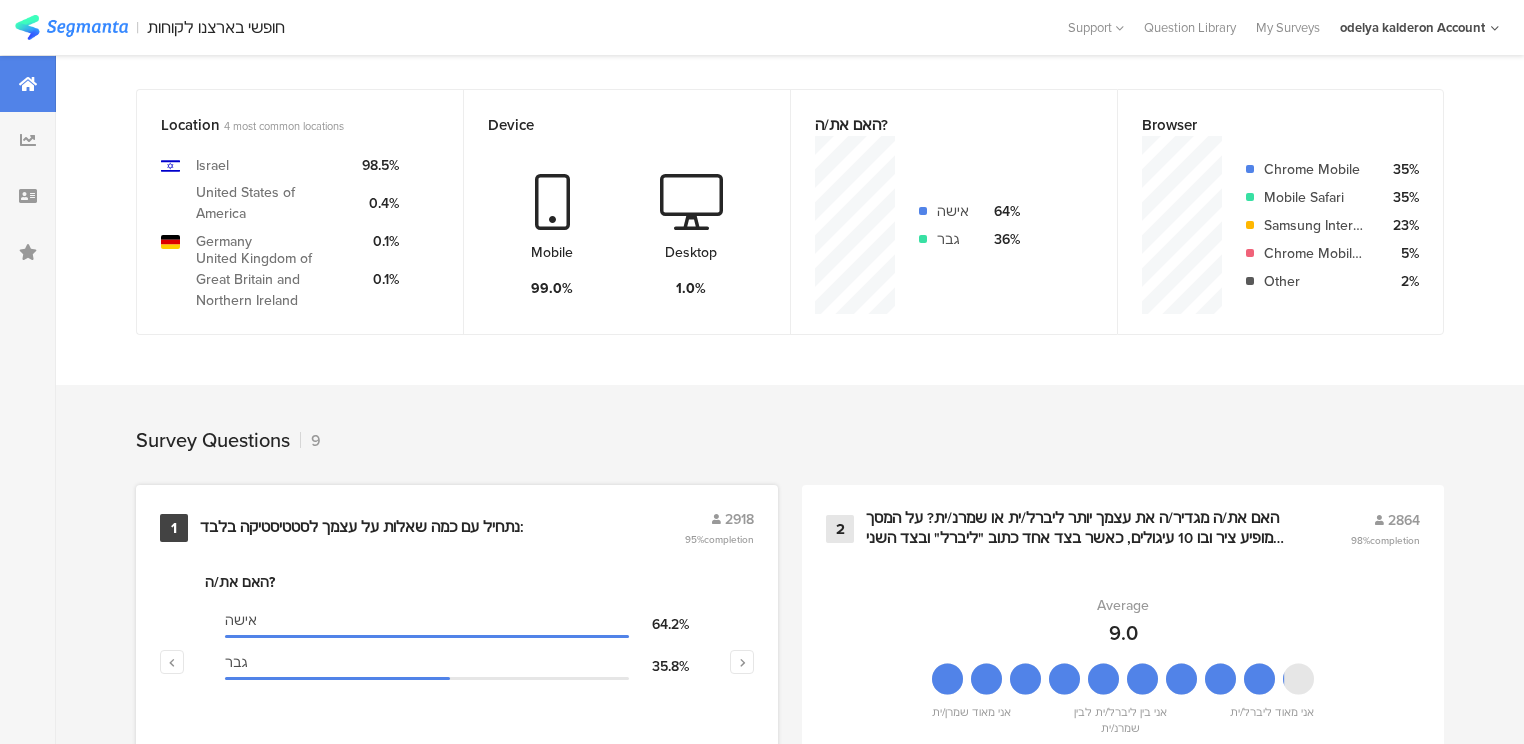 click on "נתחיל עם כמה שאלות על עצמך לסטטיסטיקה בלבד:" at bounding box center [362, 528] 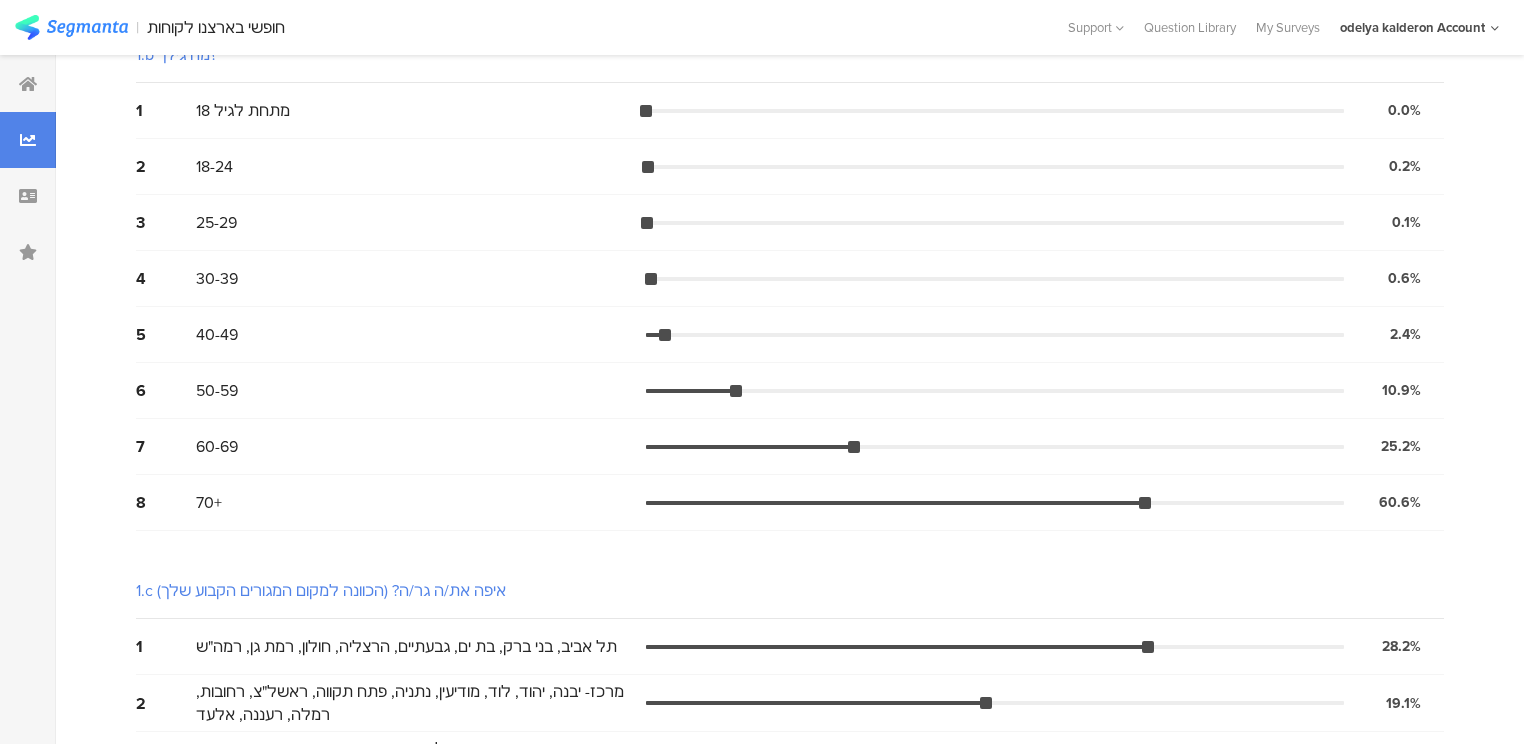 scroll, scrollTop: 0, scrollLeft: 0, axis: both 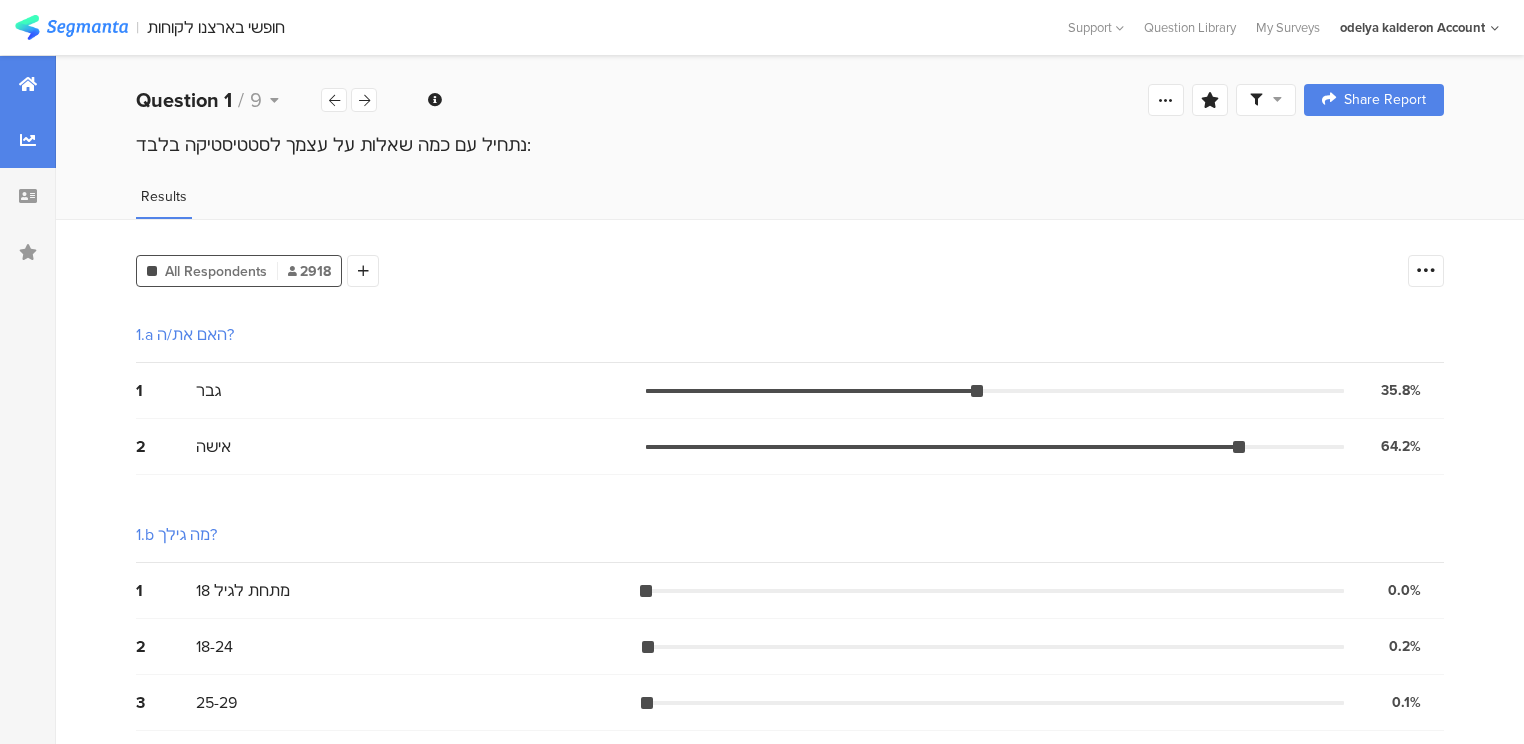 click at bounding box center (28, 84) 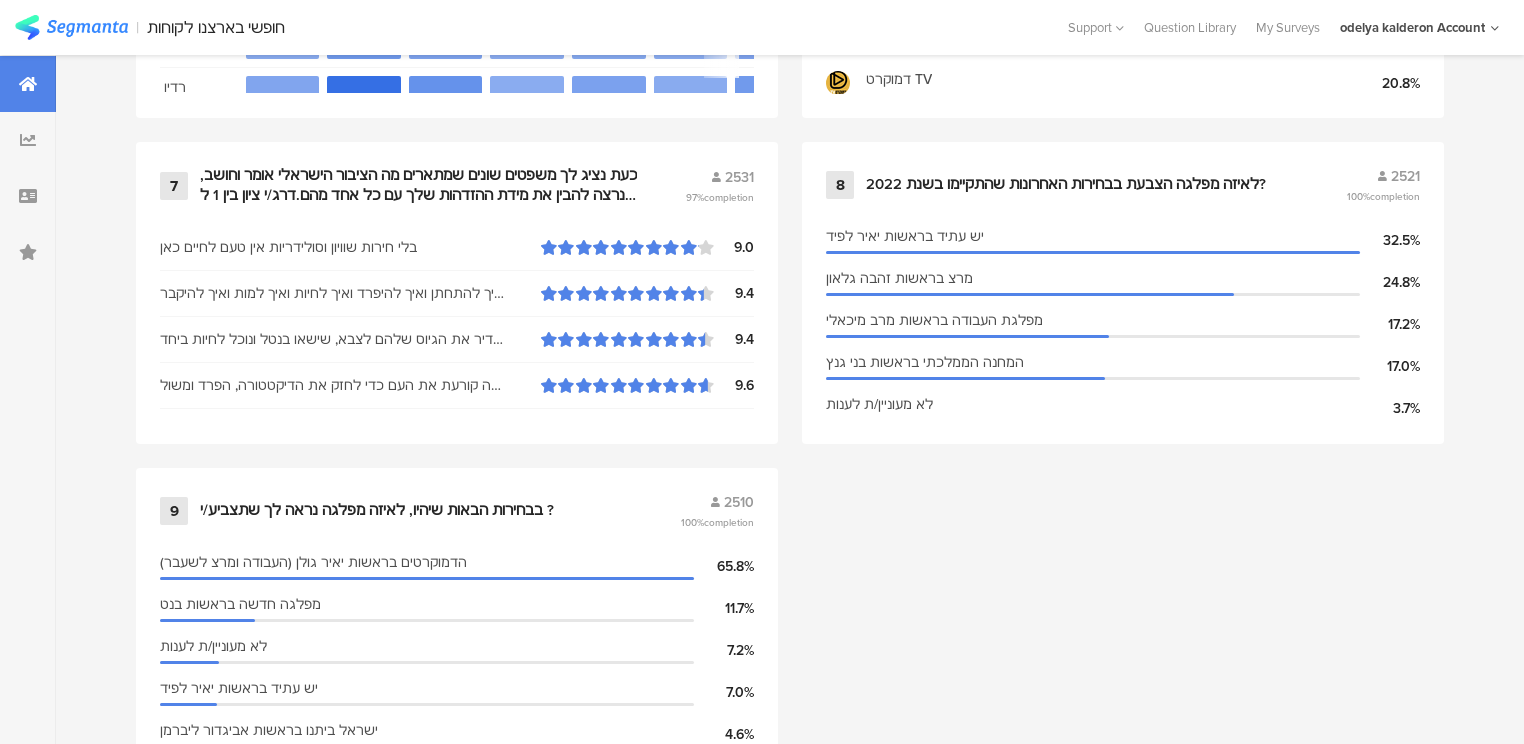 scroll, scrollTop: 1863, scrollLeft: 0, axis: vertical 